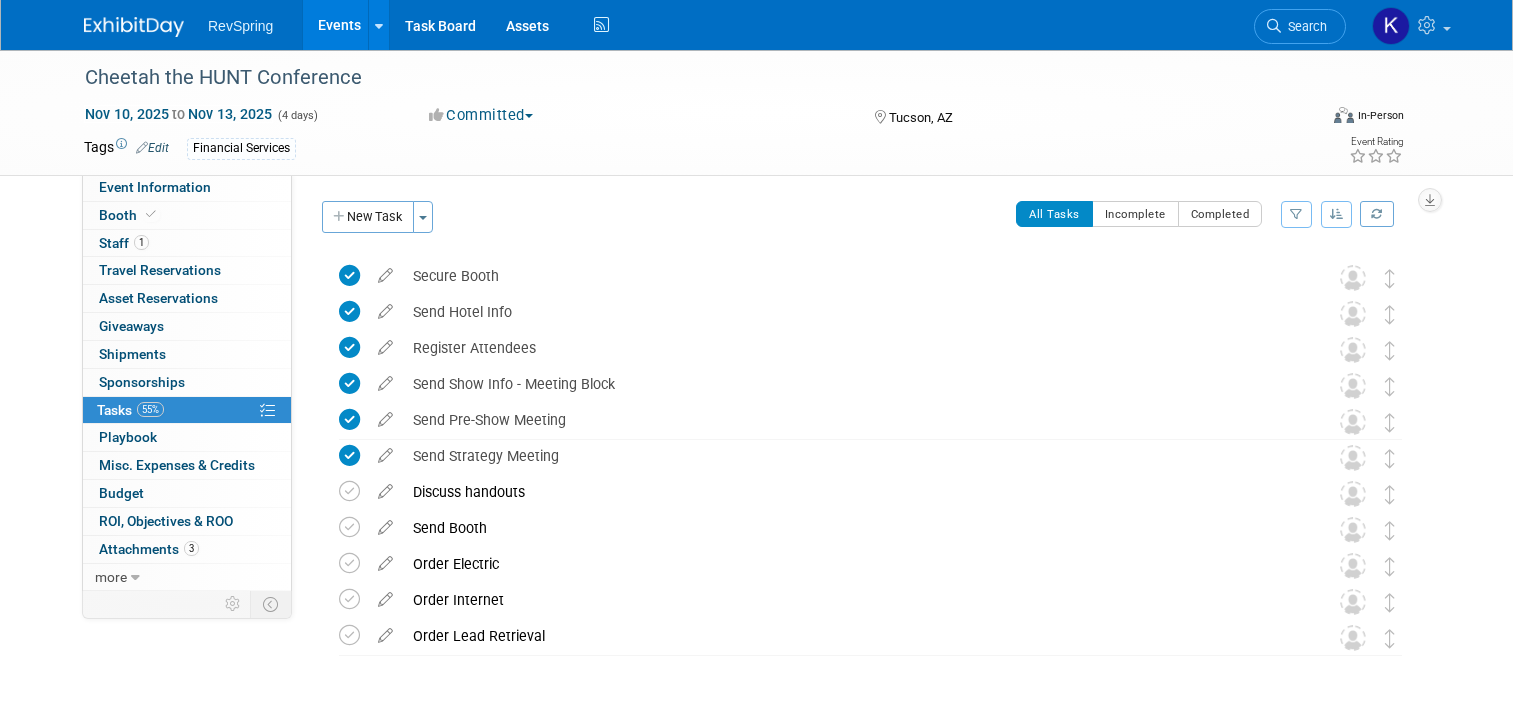 scroll, scrollTop: 72, scrollLeft: 0, axis: vertical 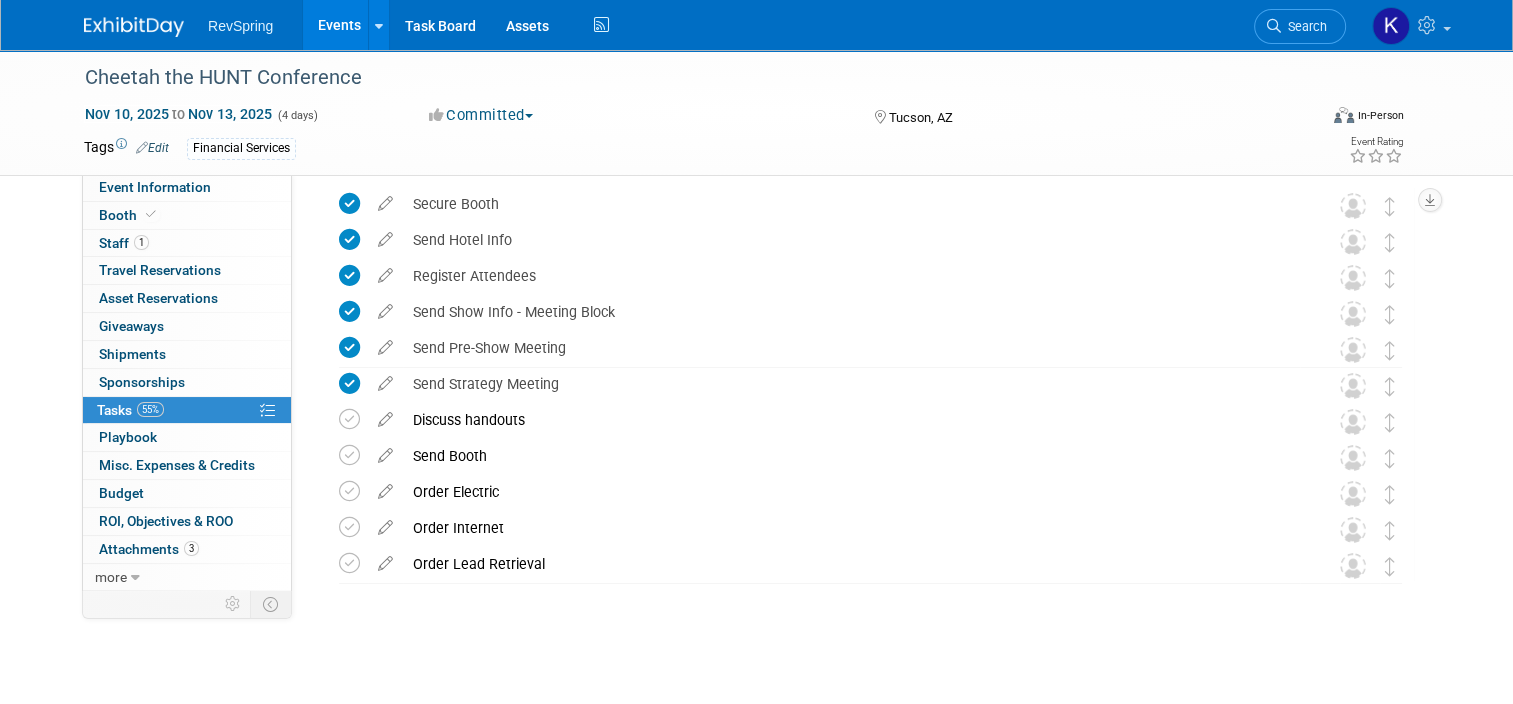 click on "Events" at bounding box center (339, 25) 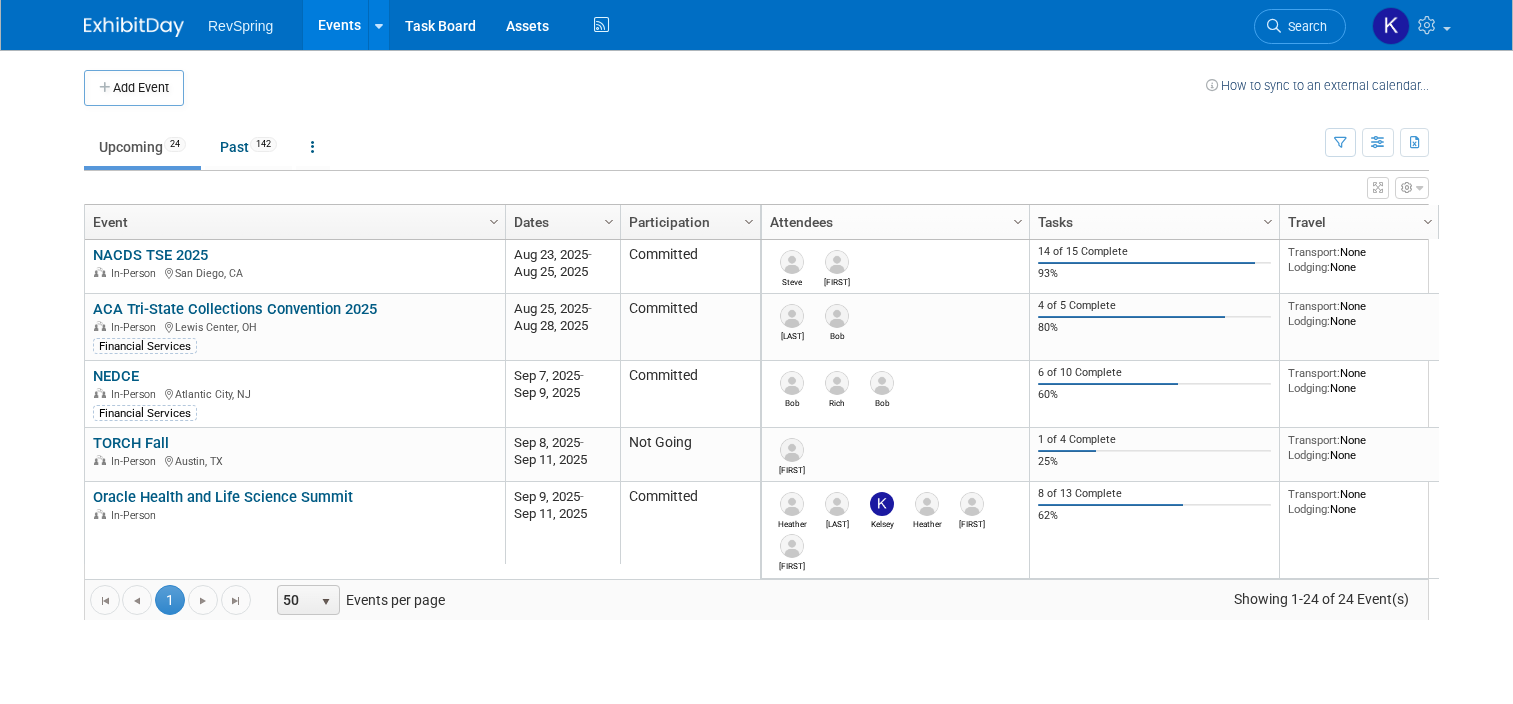 scroll, scrollTop: 0, scrollLeft: 0, axis: both 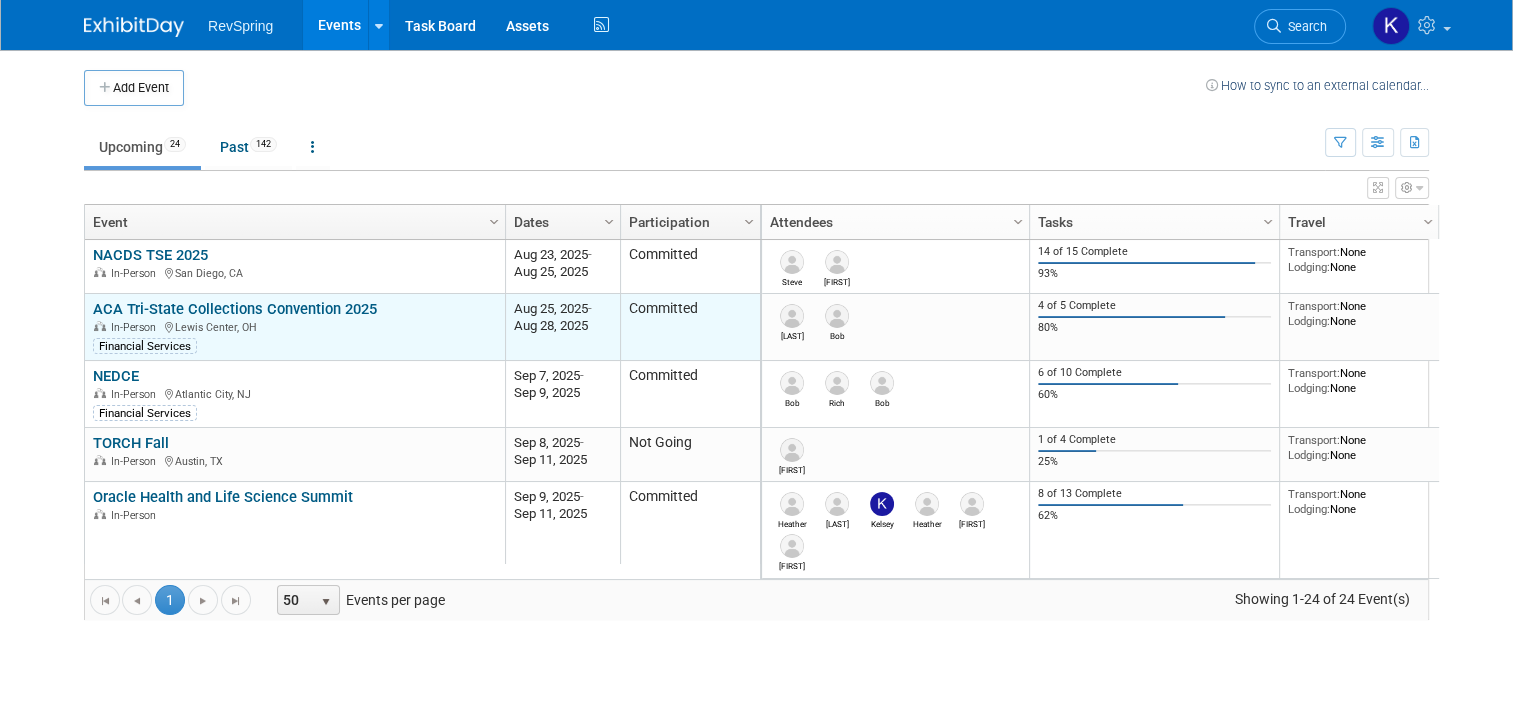 click on "ACA Tri-State Collections Convention 2025" at bounding box center (235, 309) 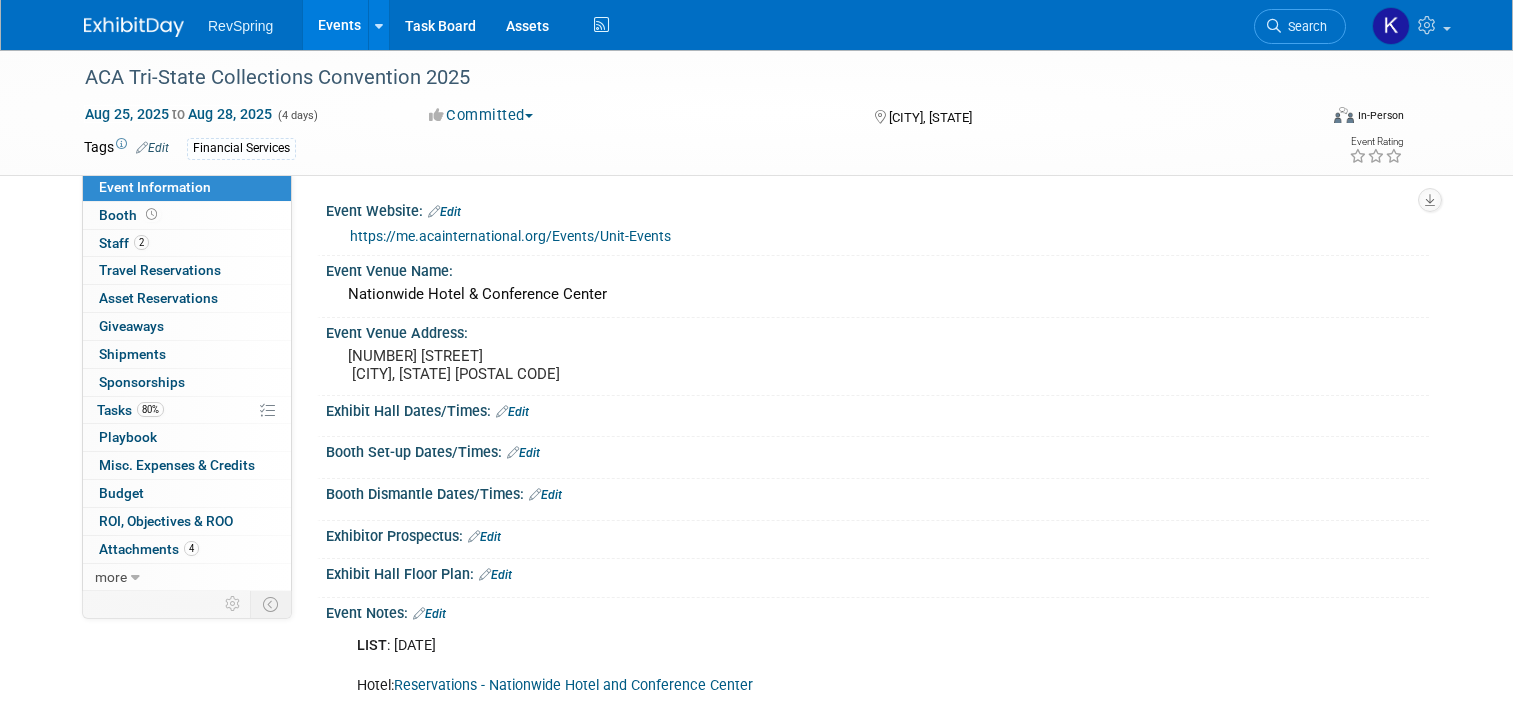 scroll, scrollTop: 0, scrollLeft: 0, axis: both 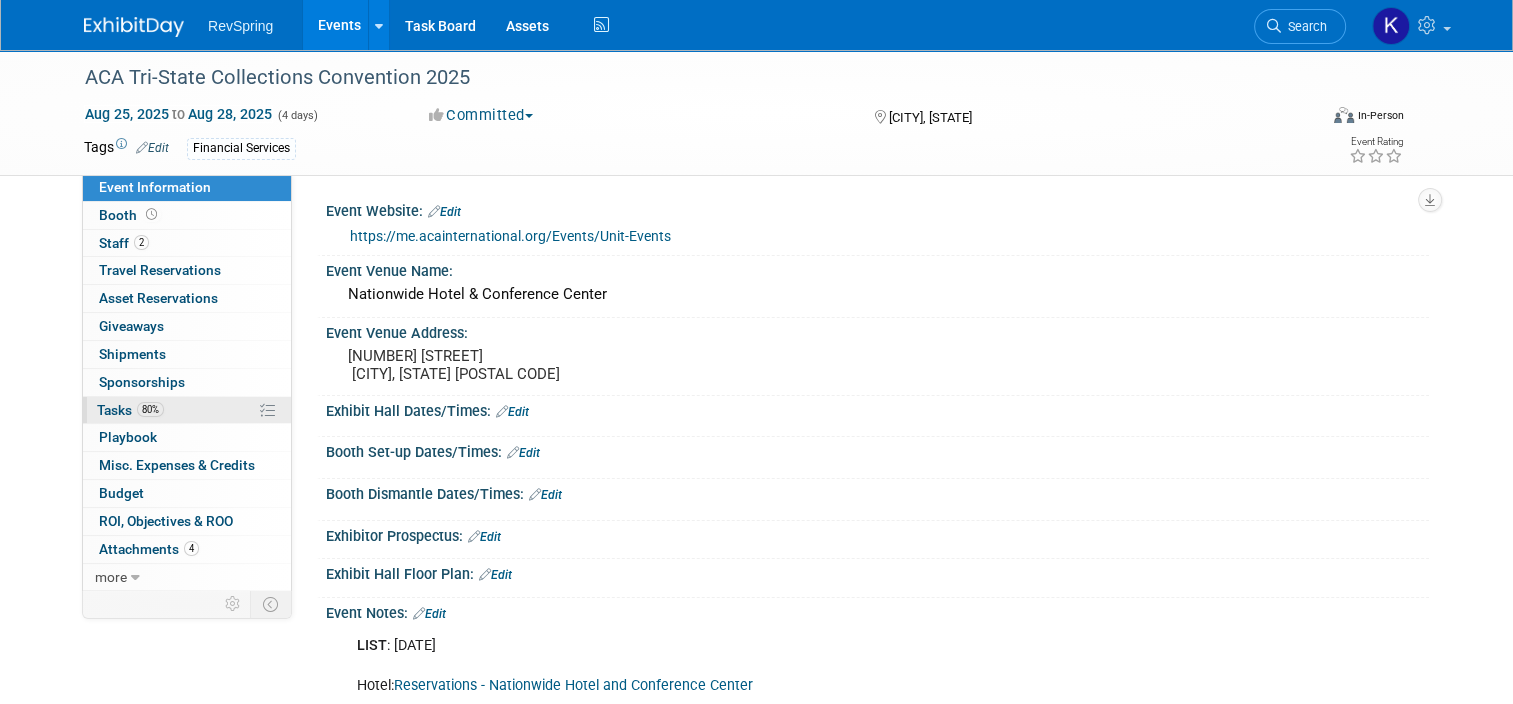 click on "80%
Tasks 80%" at bounding box center [187, 410] 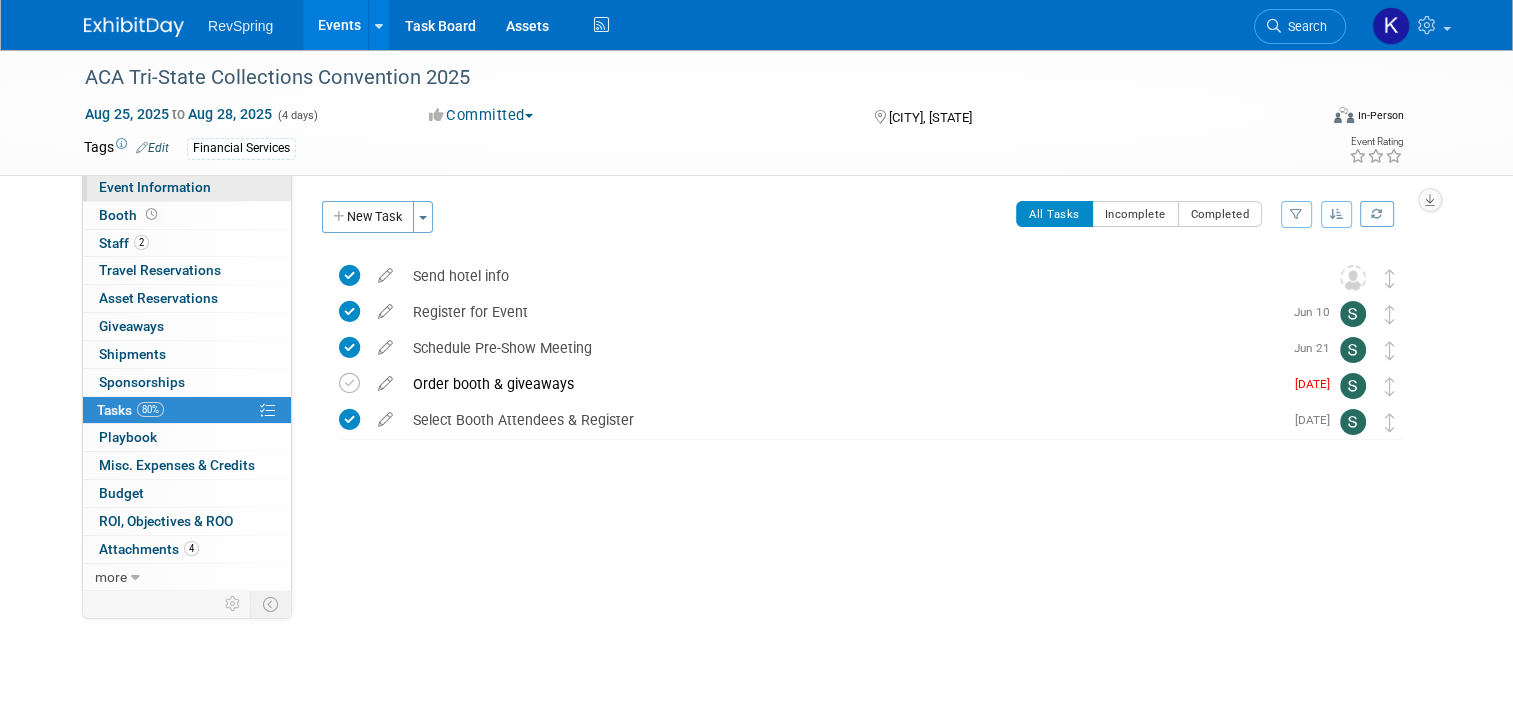 click on "Event Information" at bounding box center [155, 187] 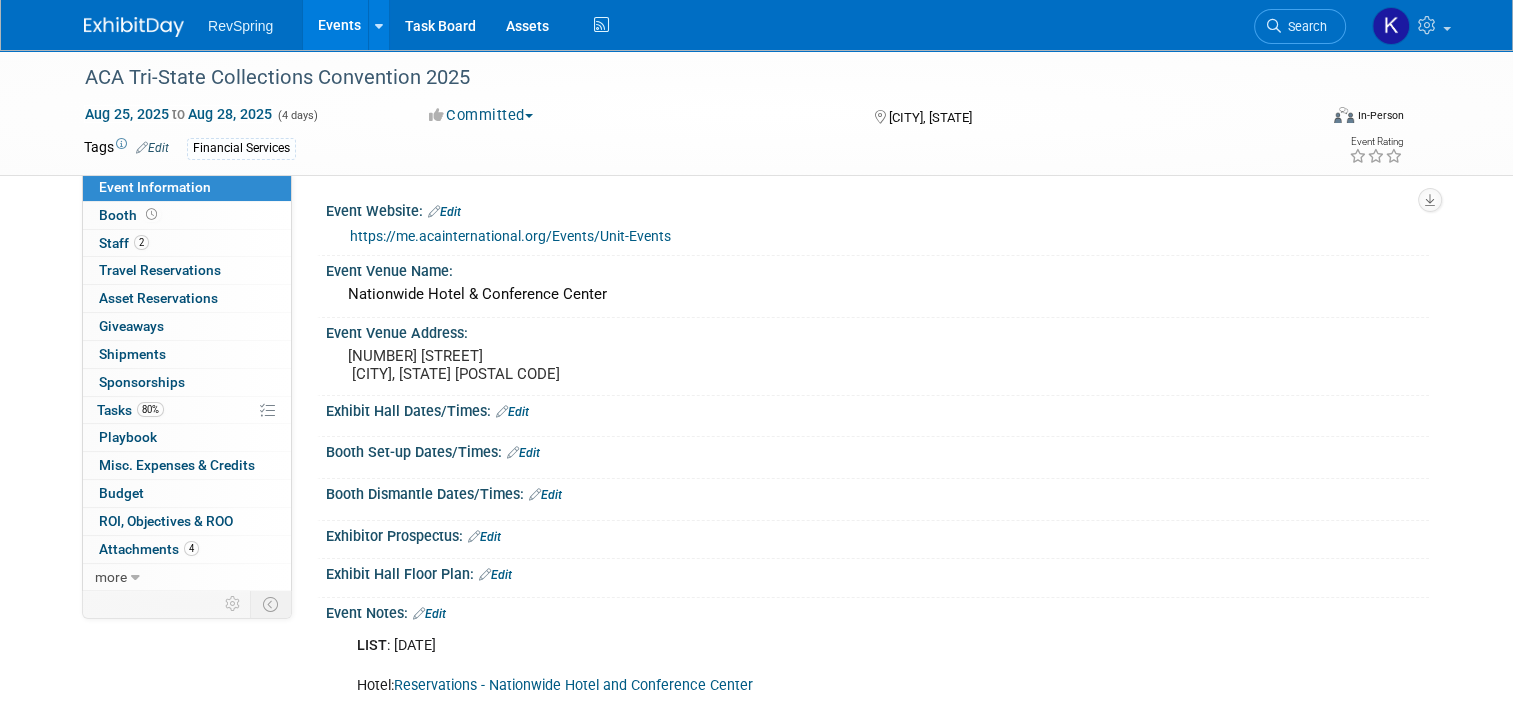 click on "https://me.acainternational.org/Events/Unit-Events" at bounding box center [510, 236] 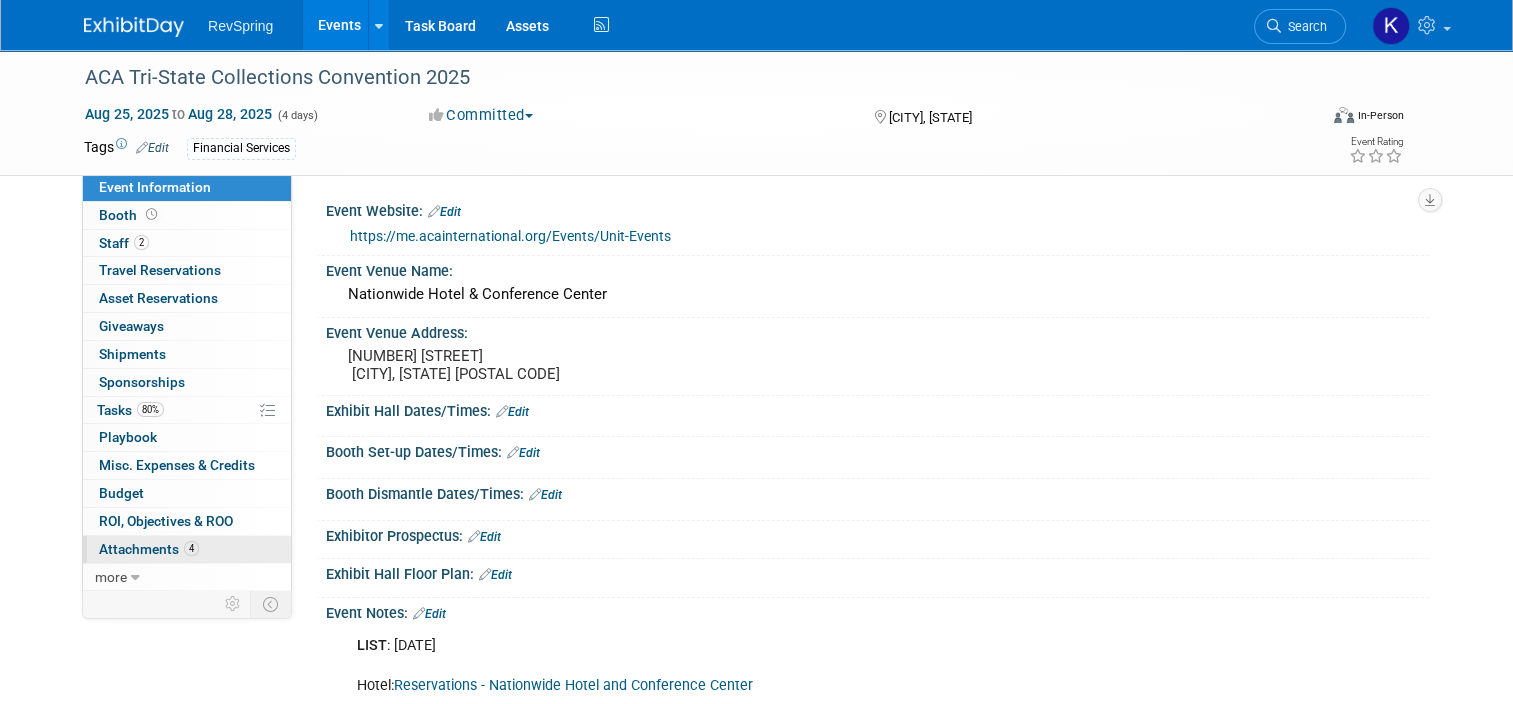 click on "4
Attachments 4" at bounding box center (187, 549) 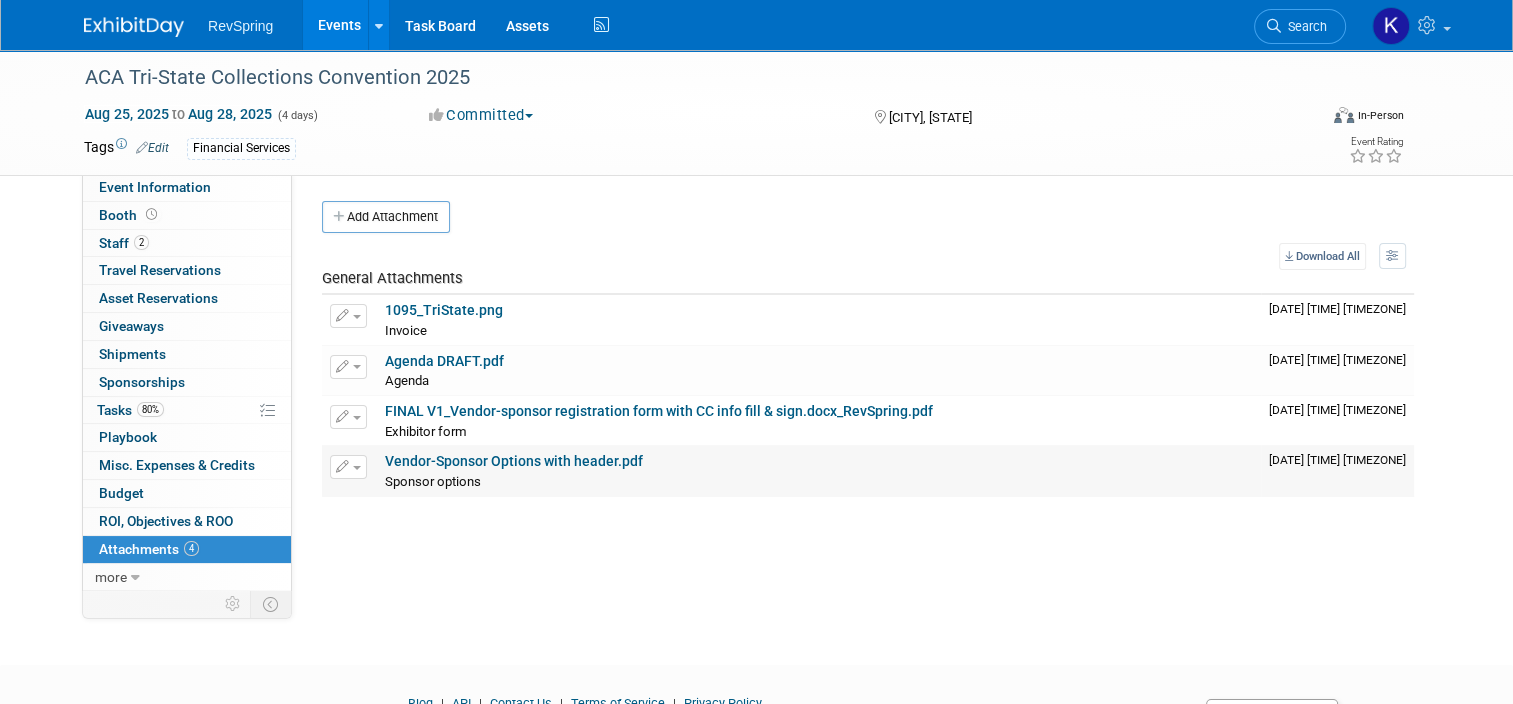 click on "Vendor-Sponsor Options with header.pdf" at bounding box center [514, 461] 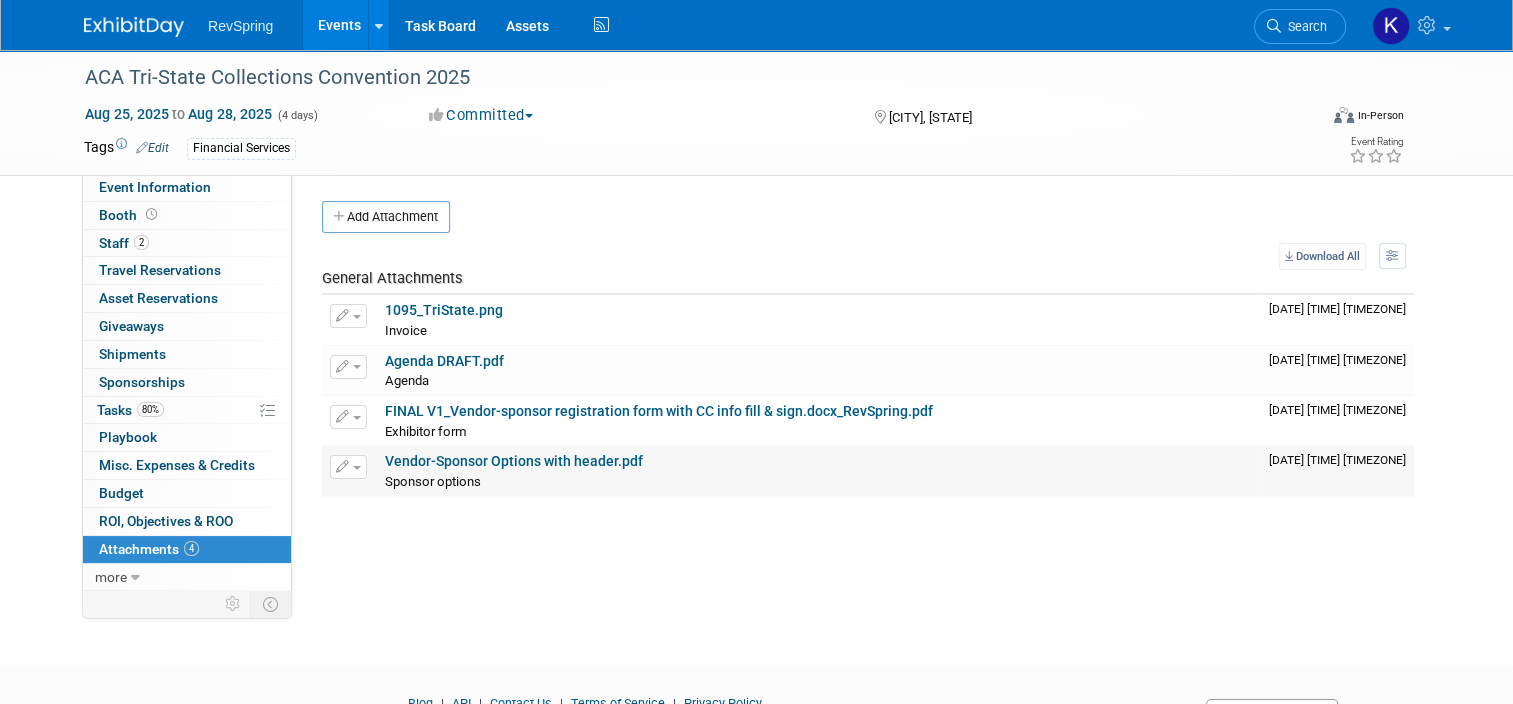 click on "Vendor-Sponsor Options with header.pdf" at bounding box center [514, 461] 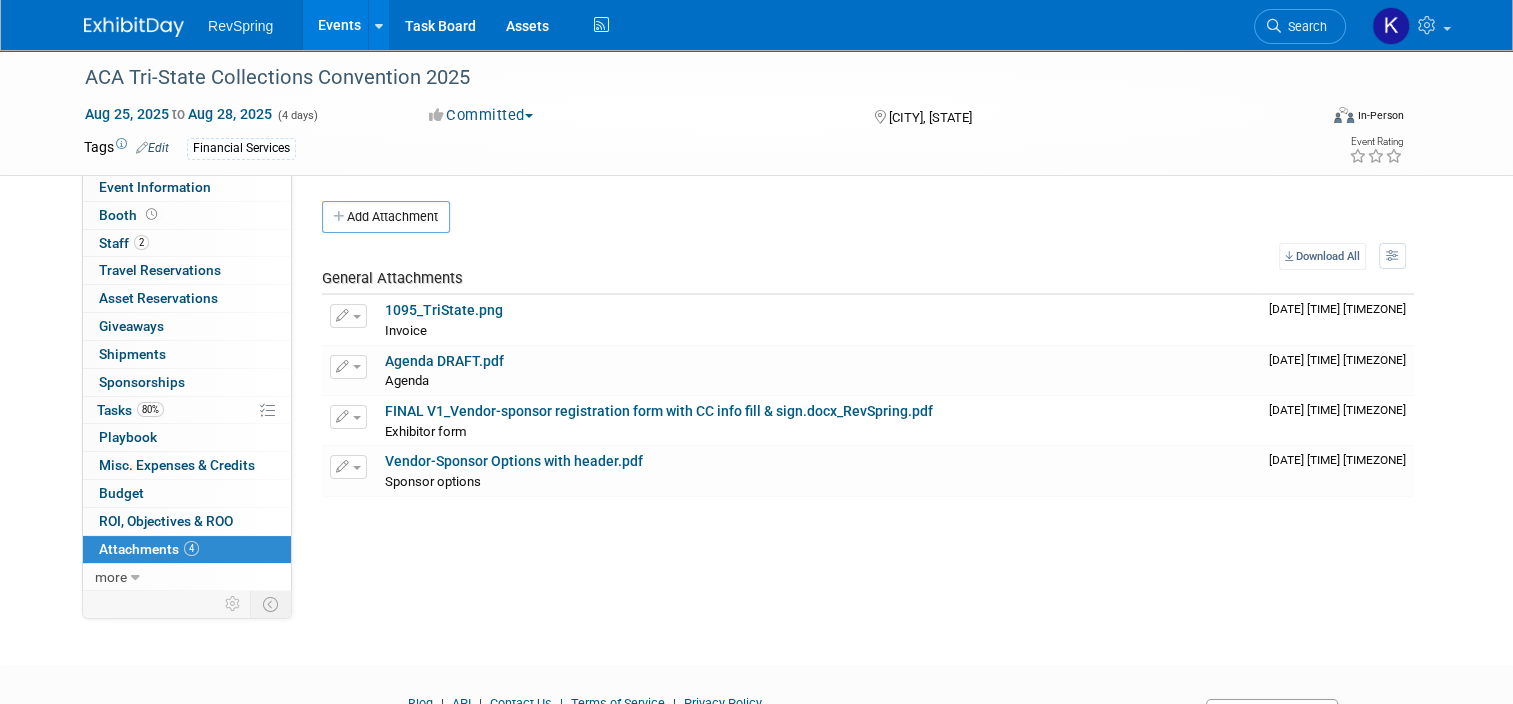 click on "Events" at bounding box center [339, 25] 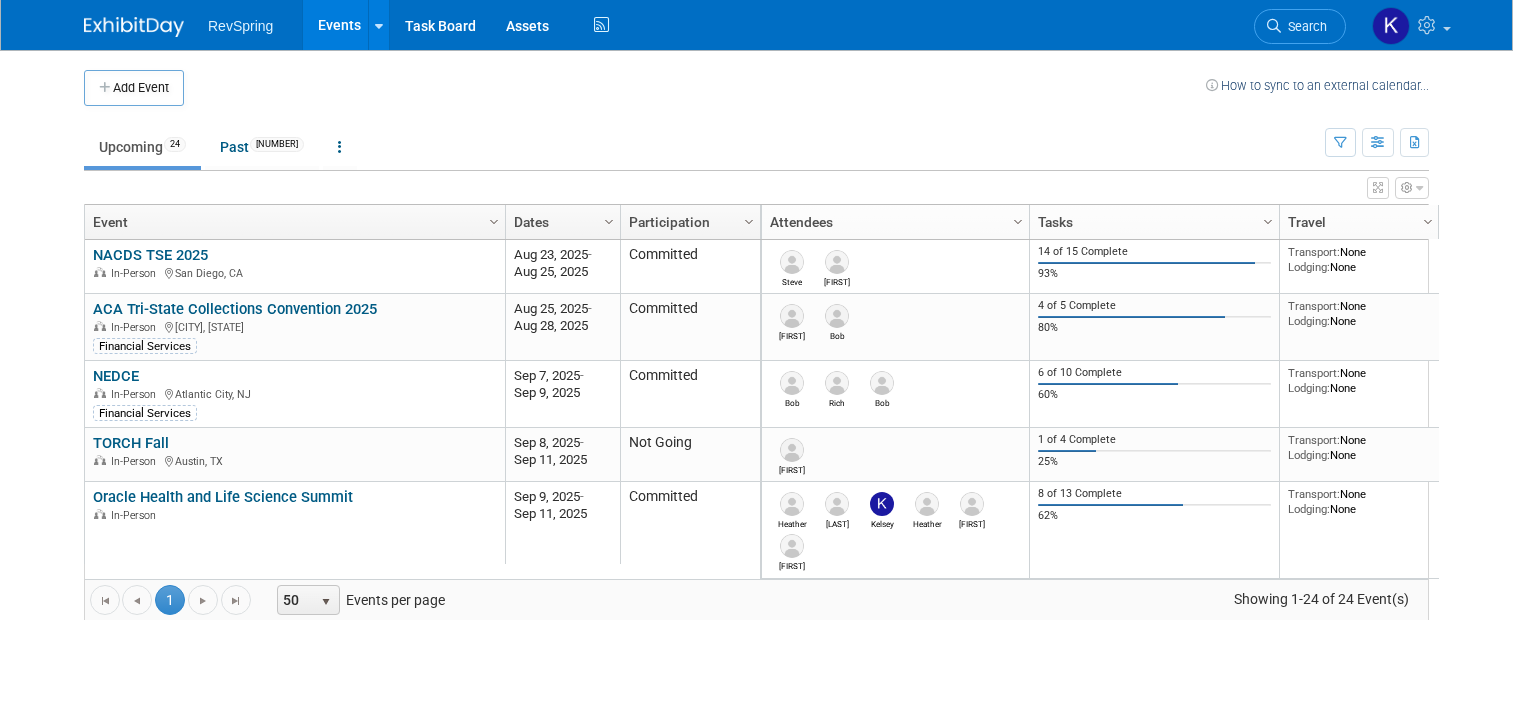 scroll, scrollTop: 0, scrollLeft: 0, axis: both 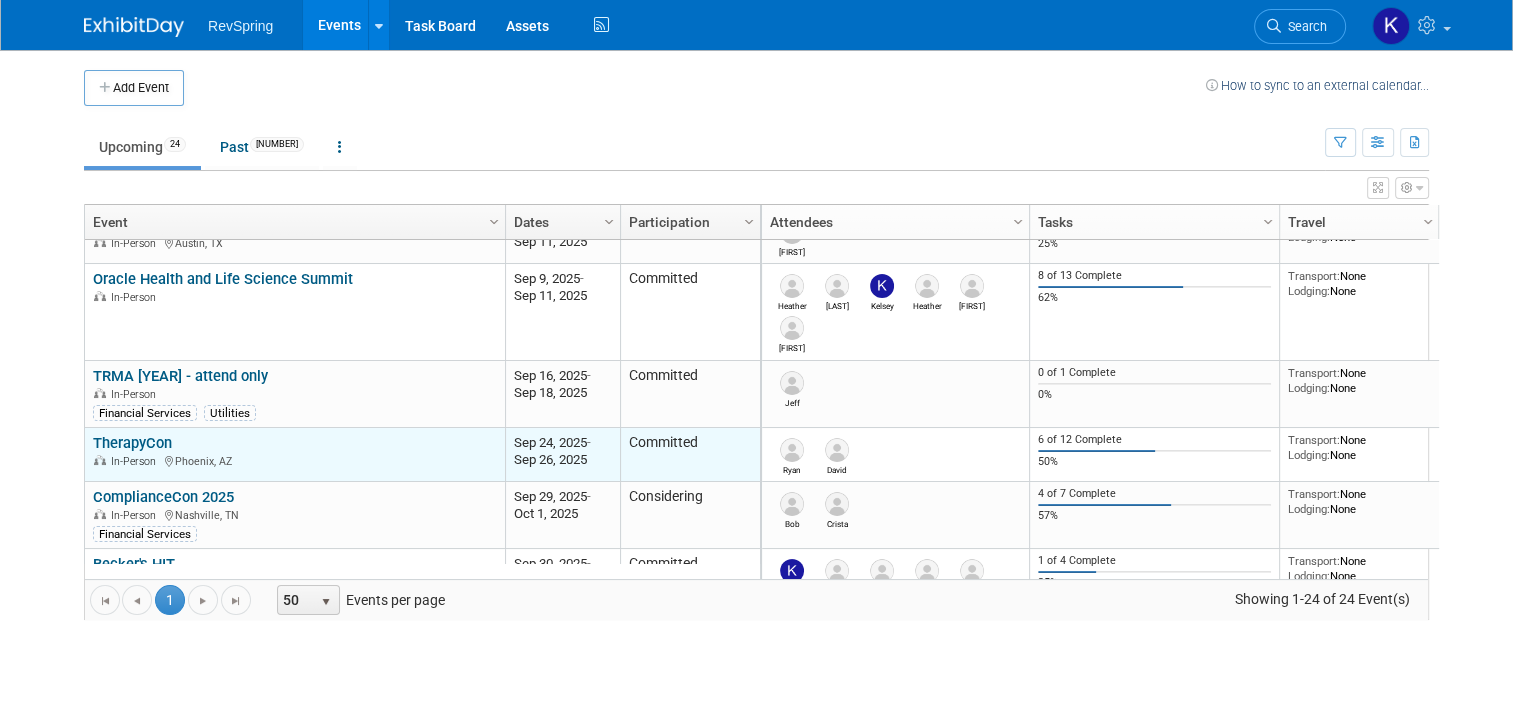 click on "TherapyCon" at bounding box center [132, 443] 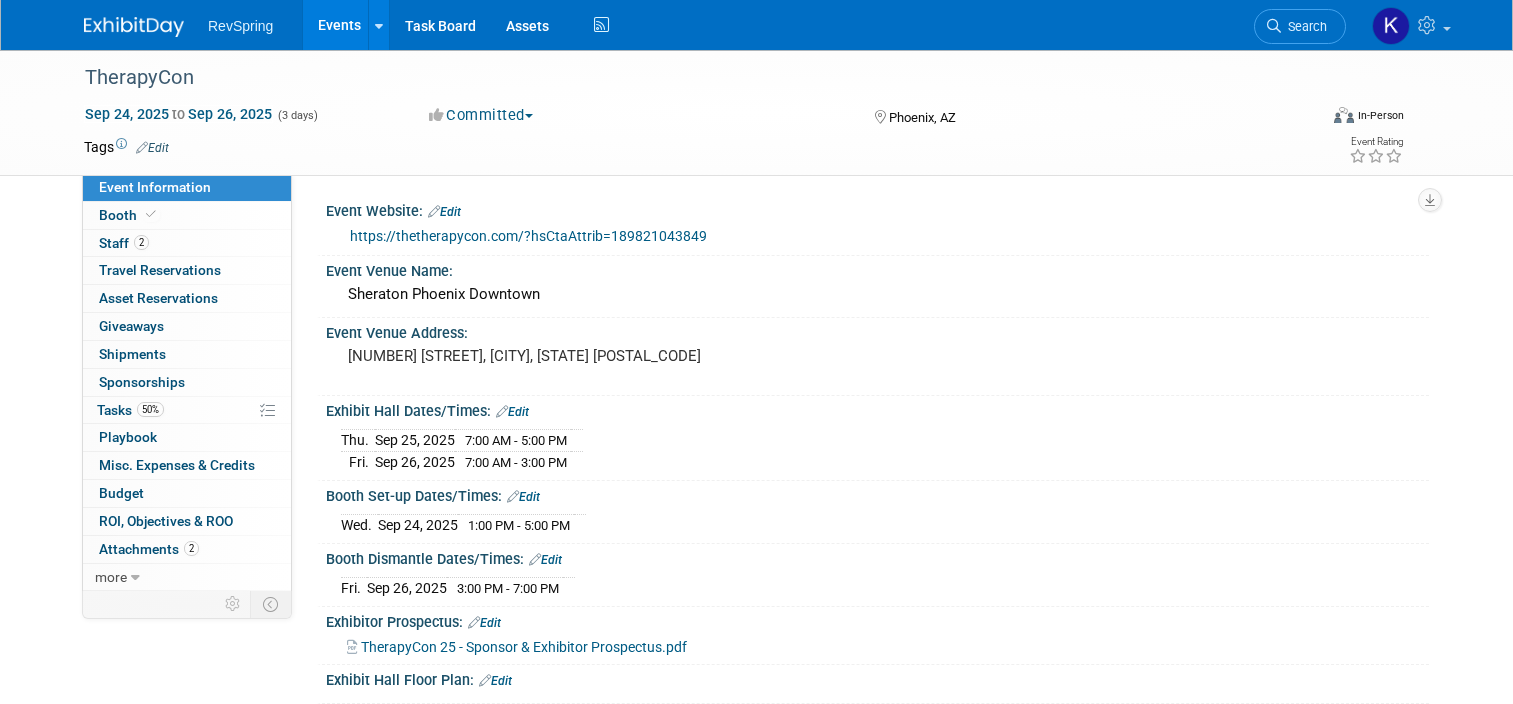 scroll, scrollTop: 0, scrollLeft: 0, axis: both 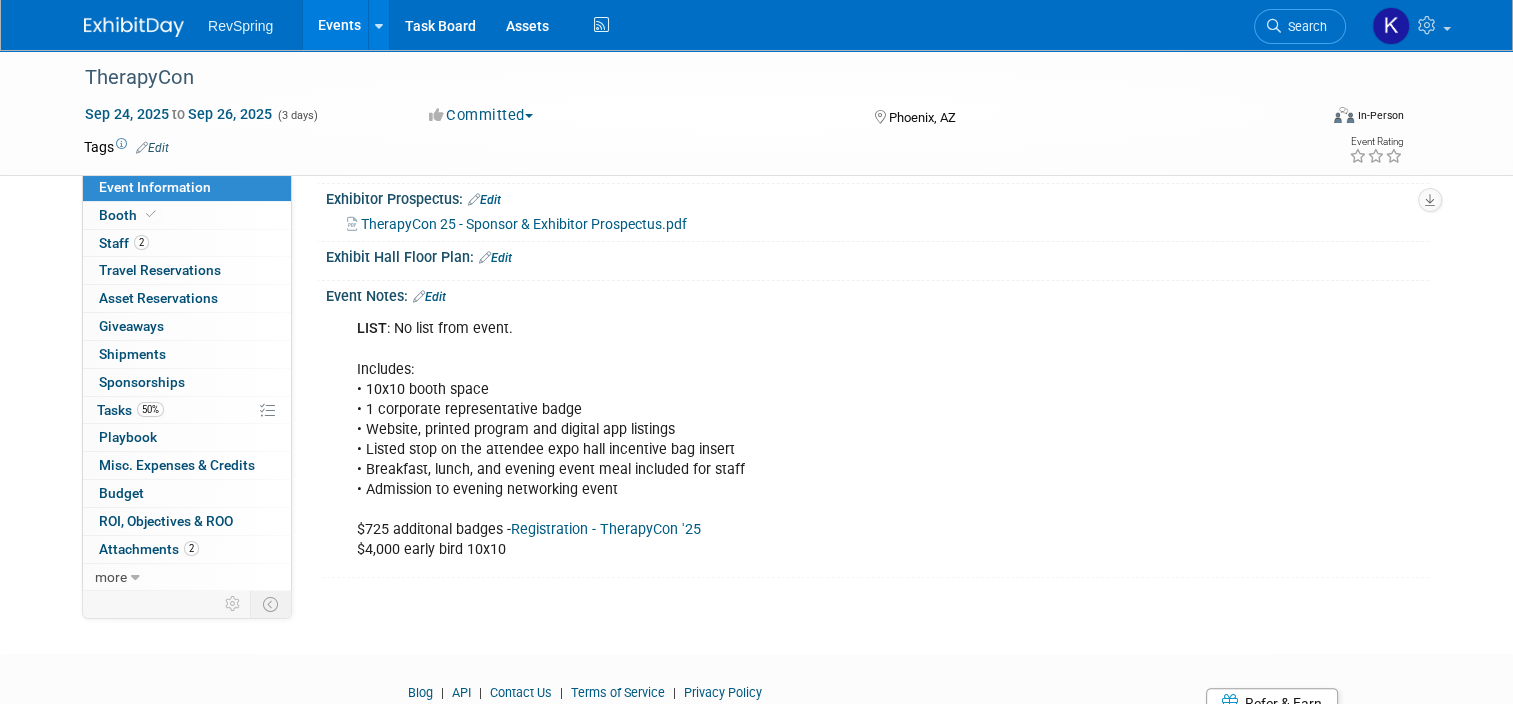 click on "Events" at bounding box center [339, 25] 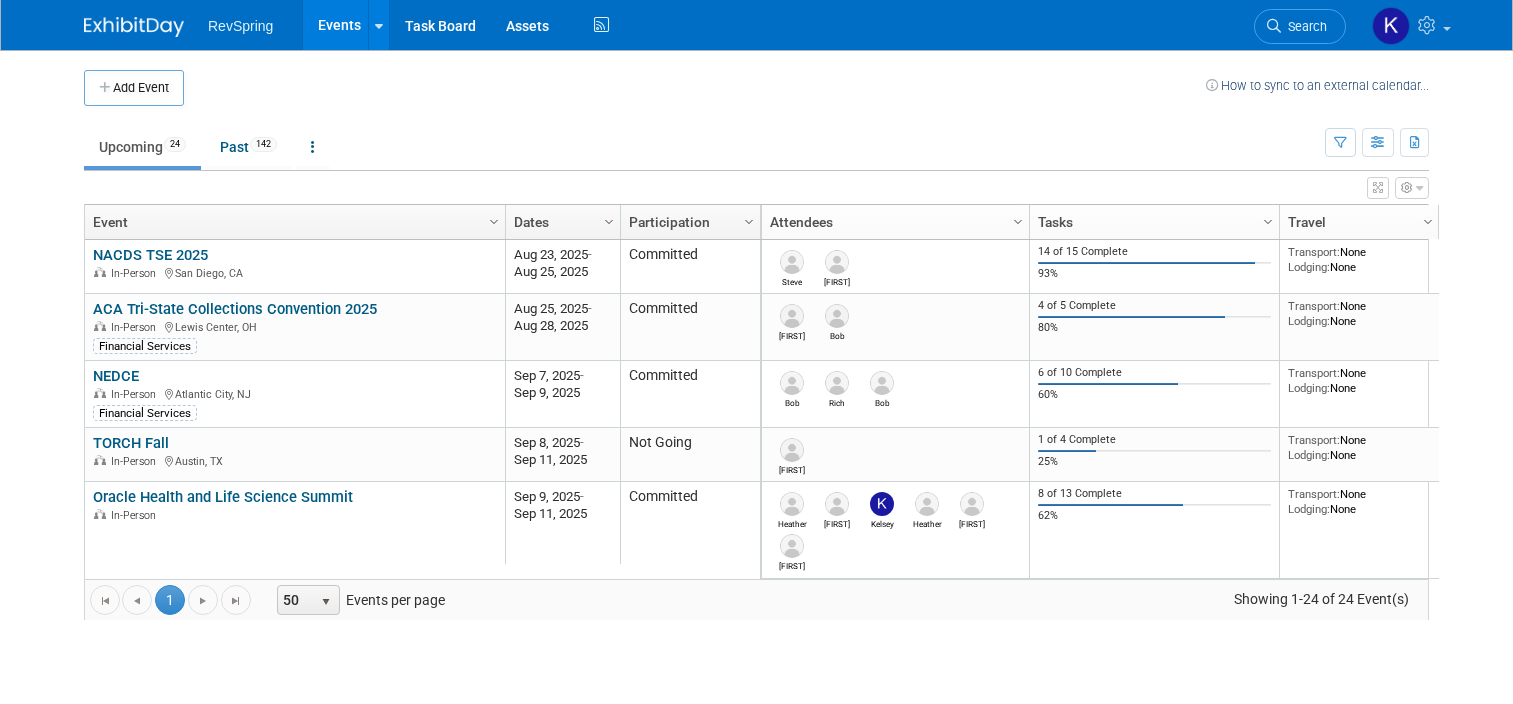 scroll, scrollTop: 0, scrollLeft: 0, axis: both 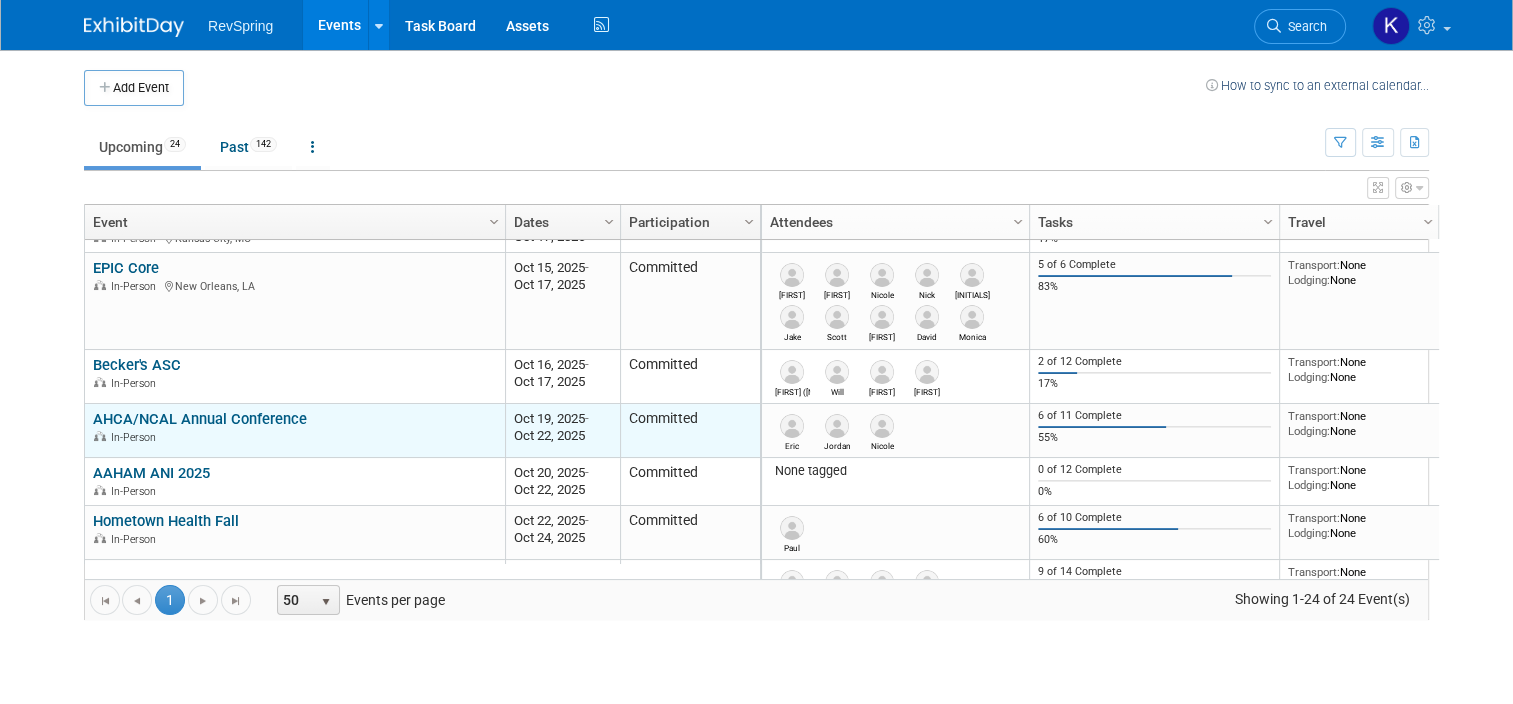 click on "AHCA/NCAL Annual Conference" at bounding box center (200, 419) 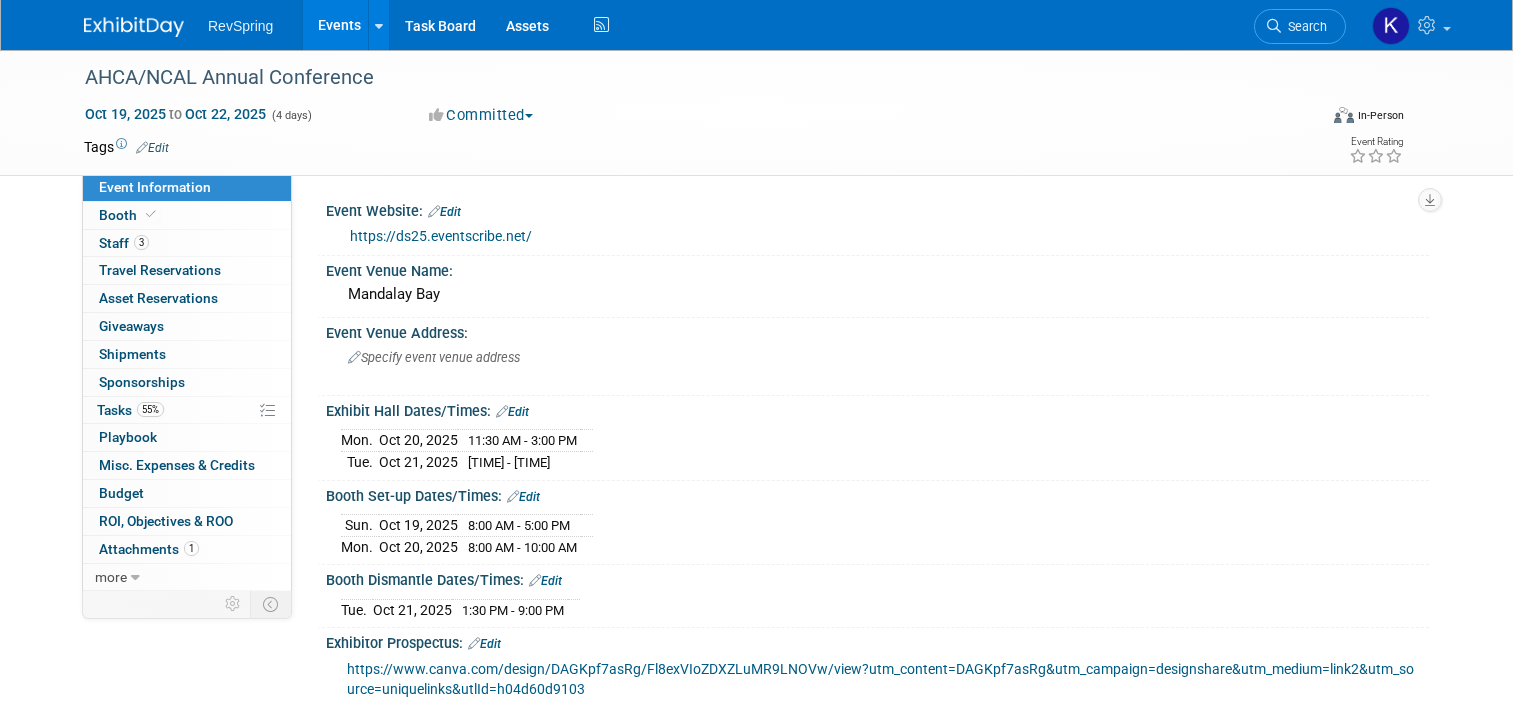 scroll, scrollTop: 0, scrollLeft: 0, axis: both 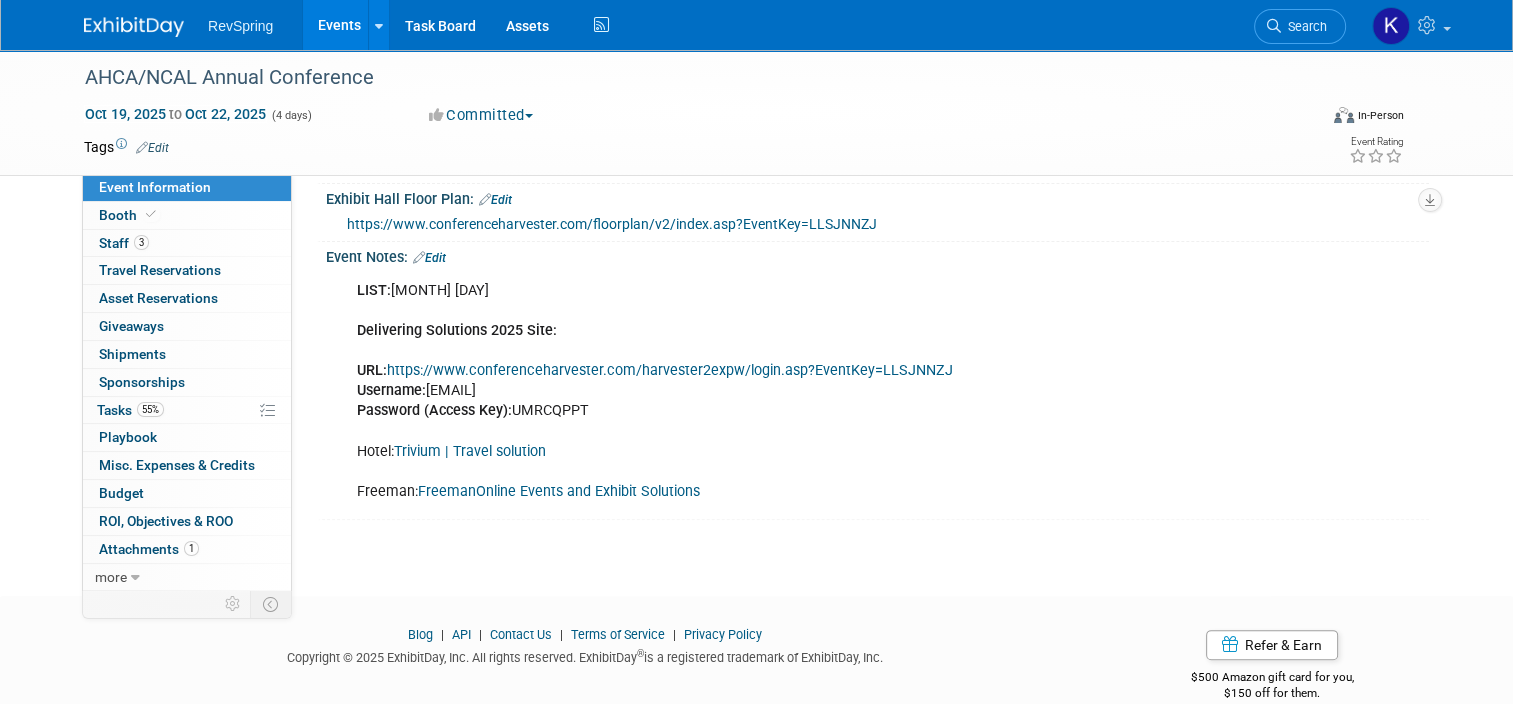 click on "https://www.conferenceharvester.com/harvester2expw/login.asp?EventKey=LLSJNNZJ" at bounding box center [670, 370] 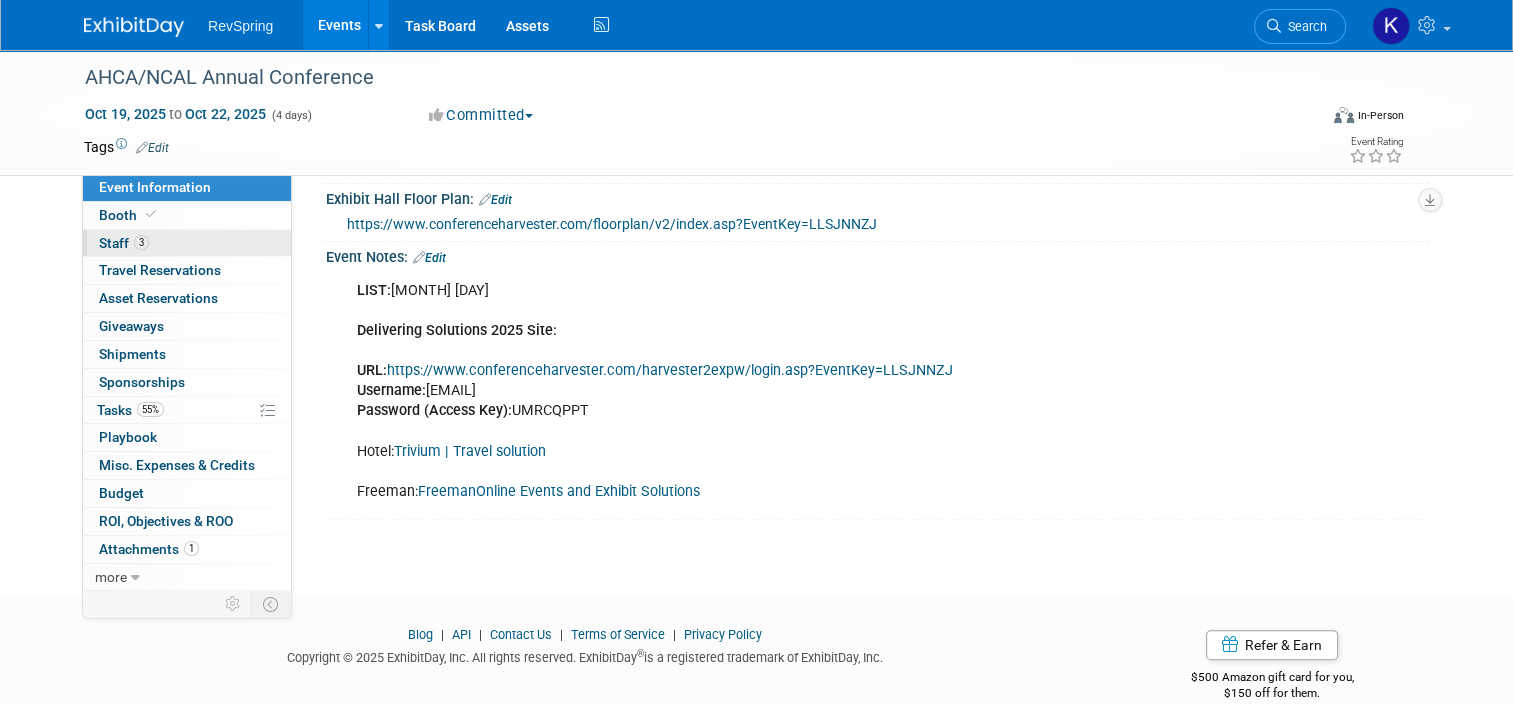 click on "3
Staff 3" at bounding box center (187, 243) 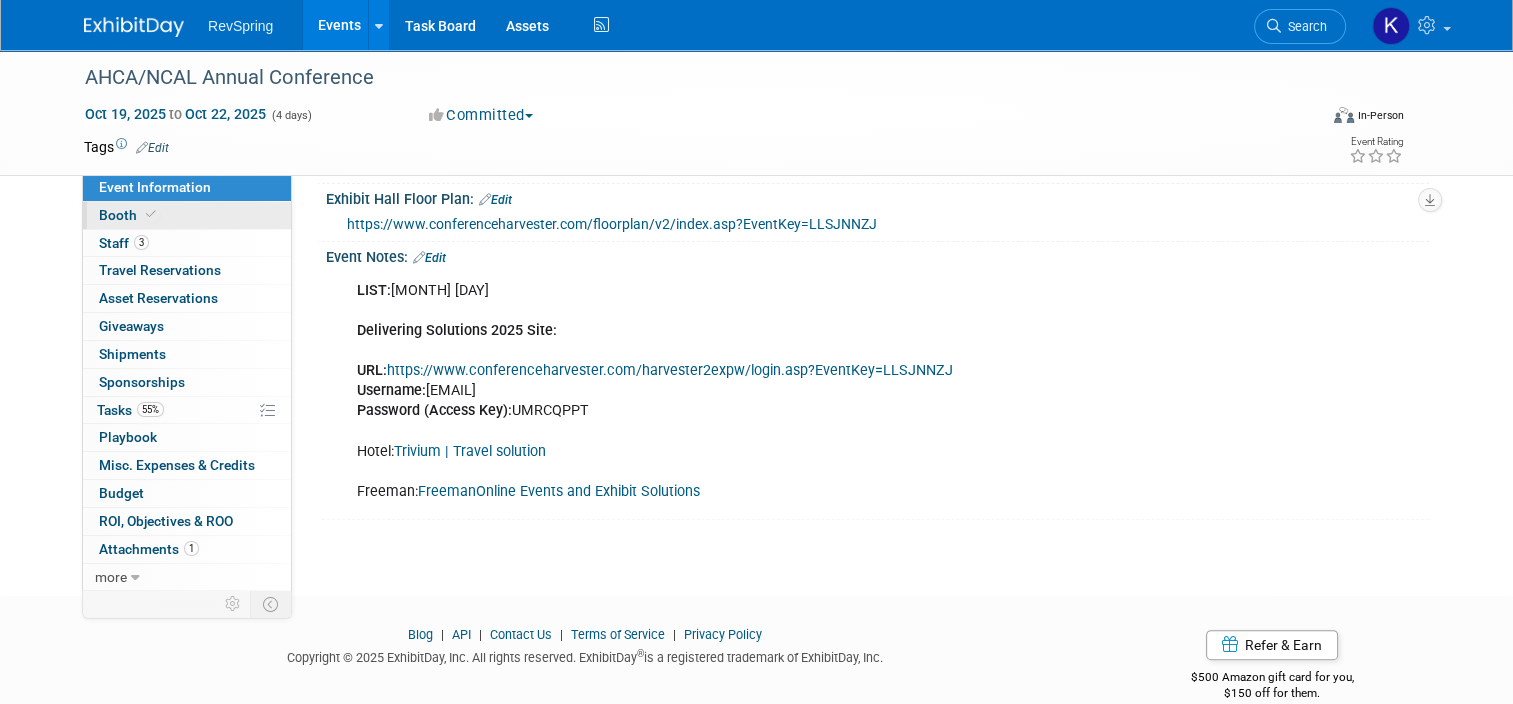 scroll, scrollTop: 0, scrollLeft: 0, axis: both 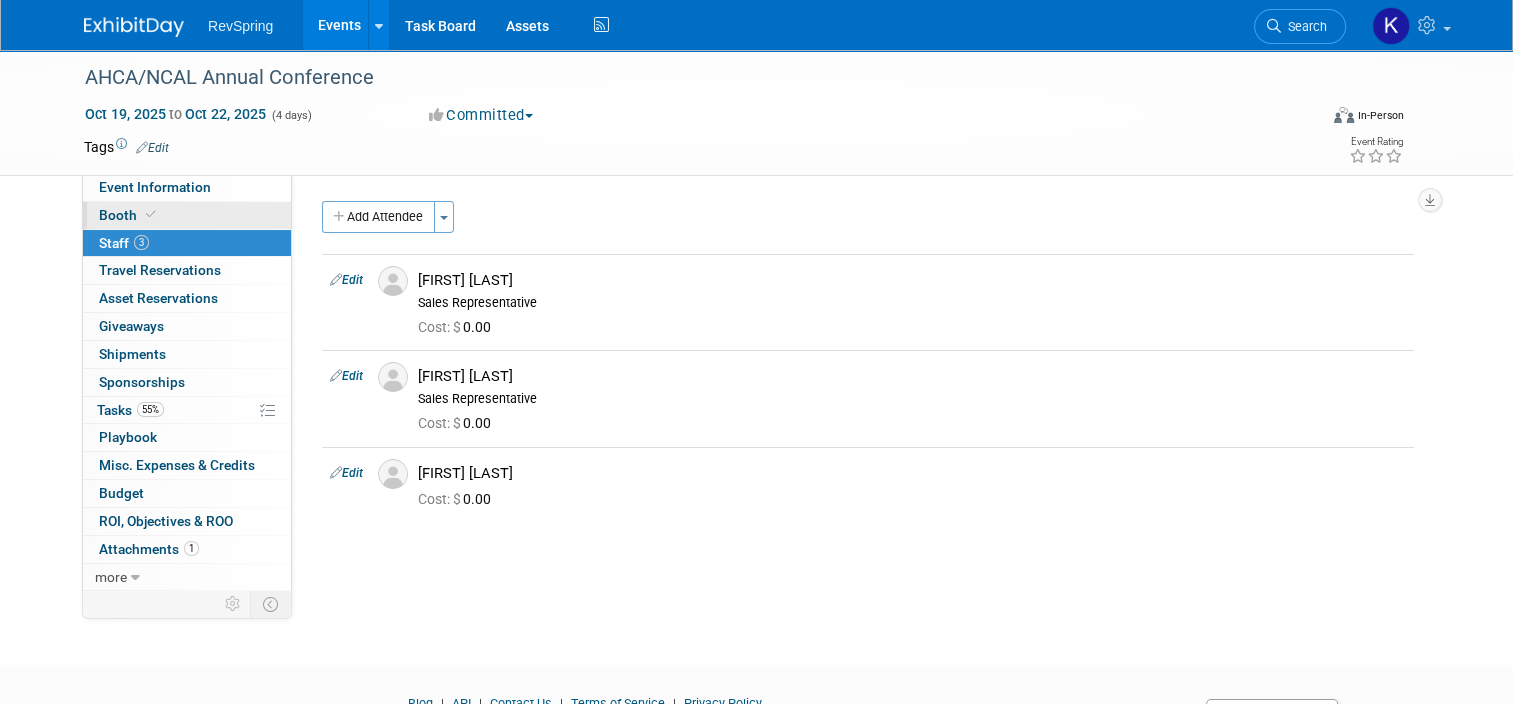 click on "Booth" at bounding box center [187, 215] 